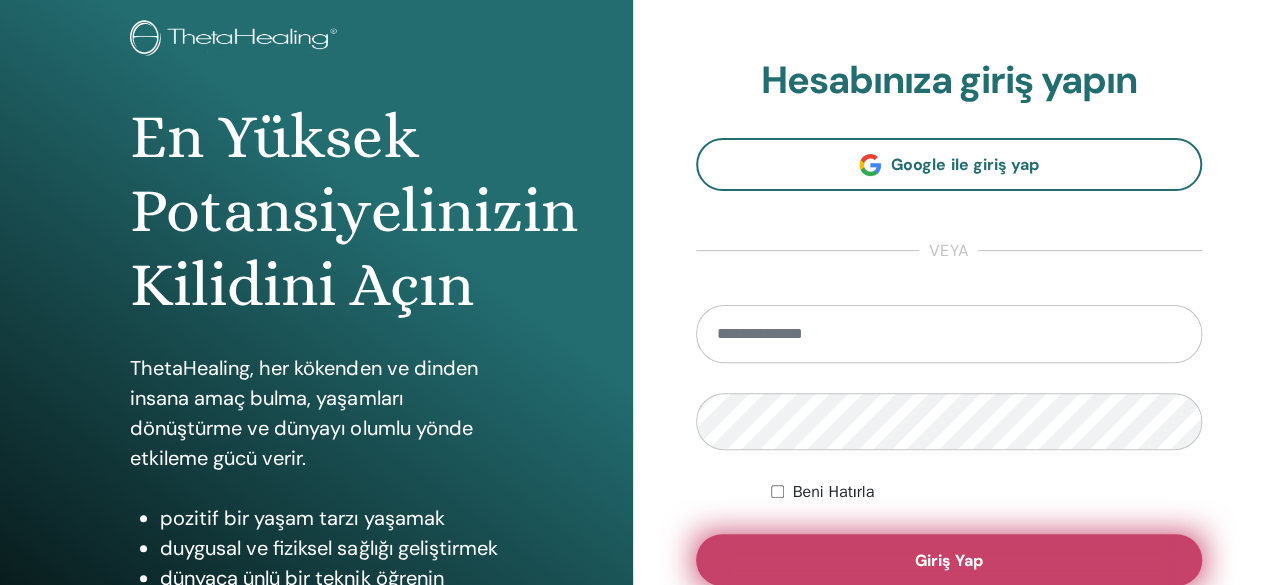 scroll, scrollTop: 200, scrollLeft: 0, axis: vertical 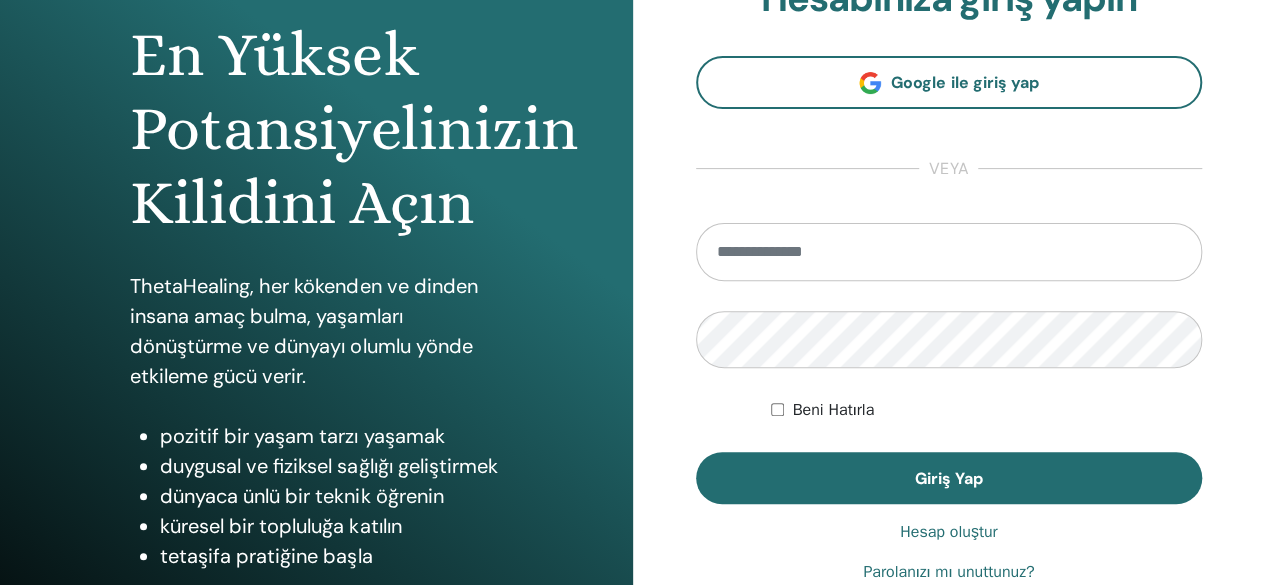 type on "**********" 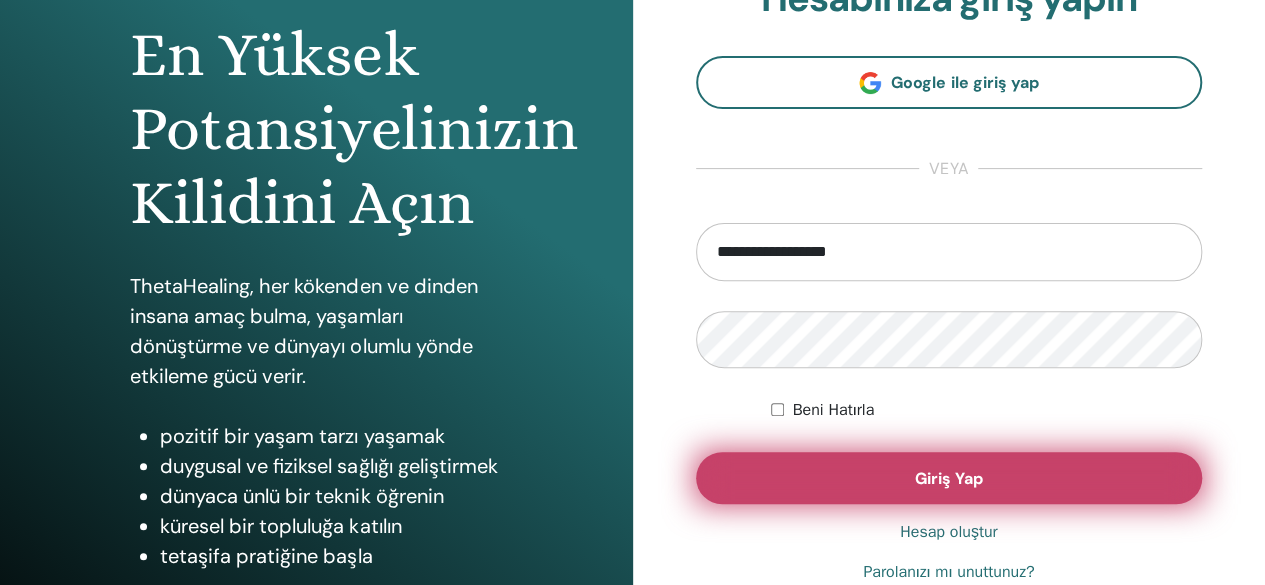 click on "Giriş Yap" at bounding box center (949, 478) 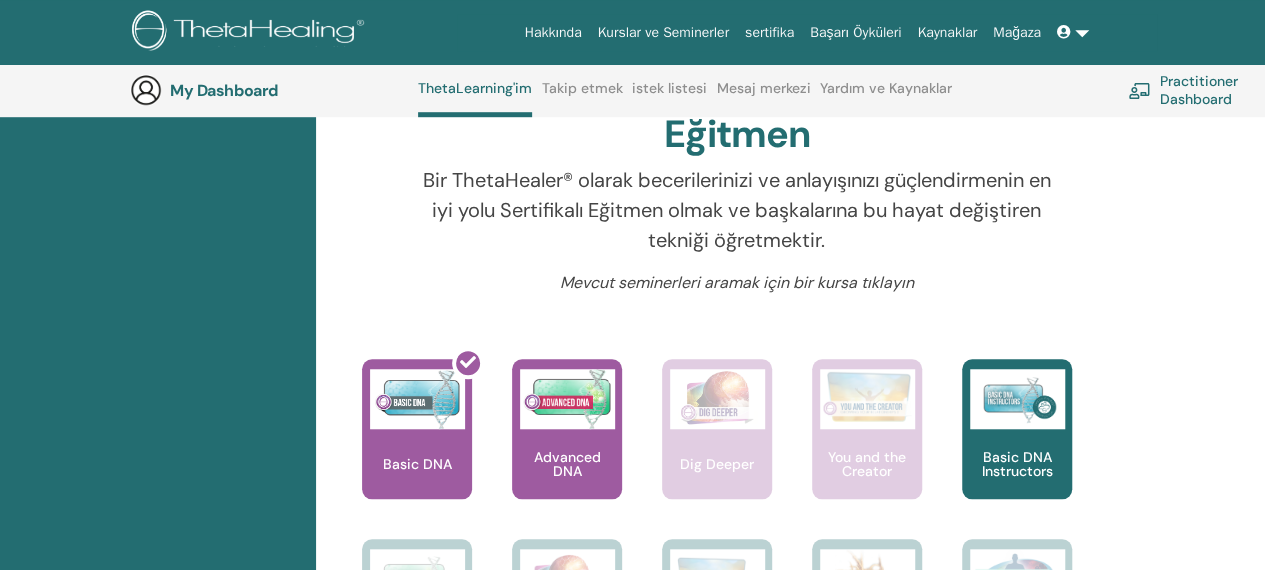 scroll, scrollTop: 752, scrollLeft: 0, axis: vertical 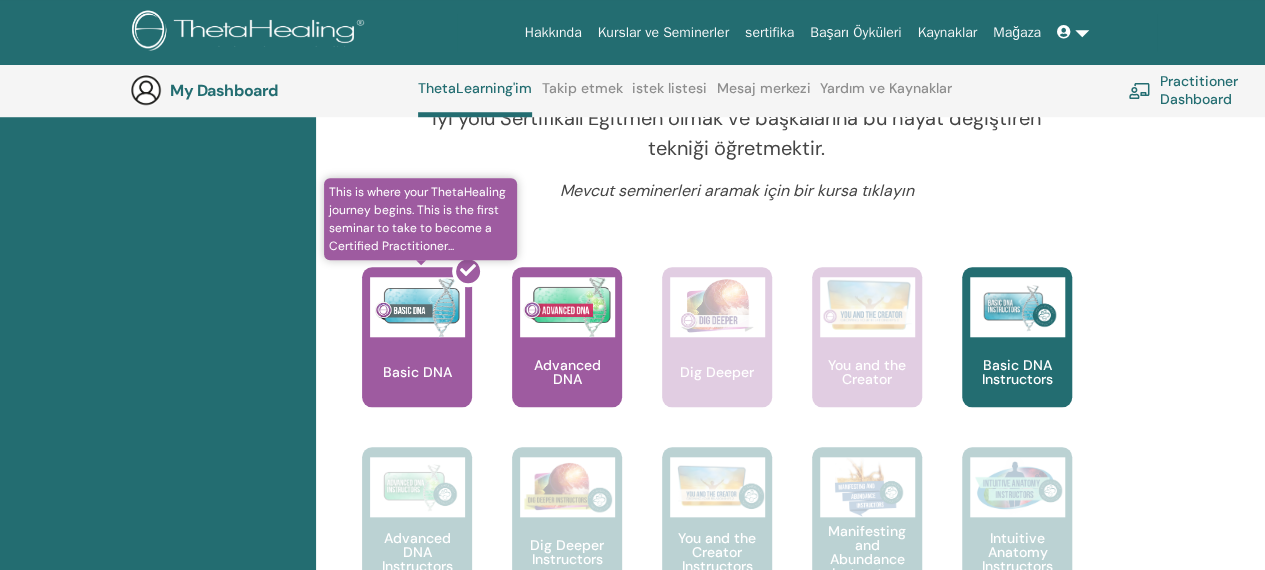 click at bounding box center [429, 345] 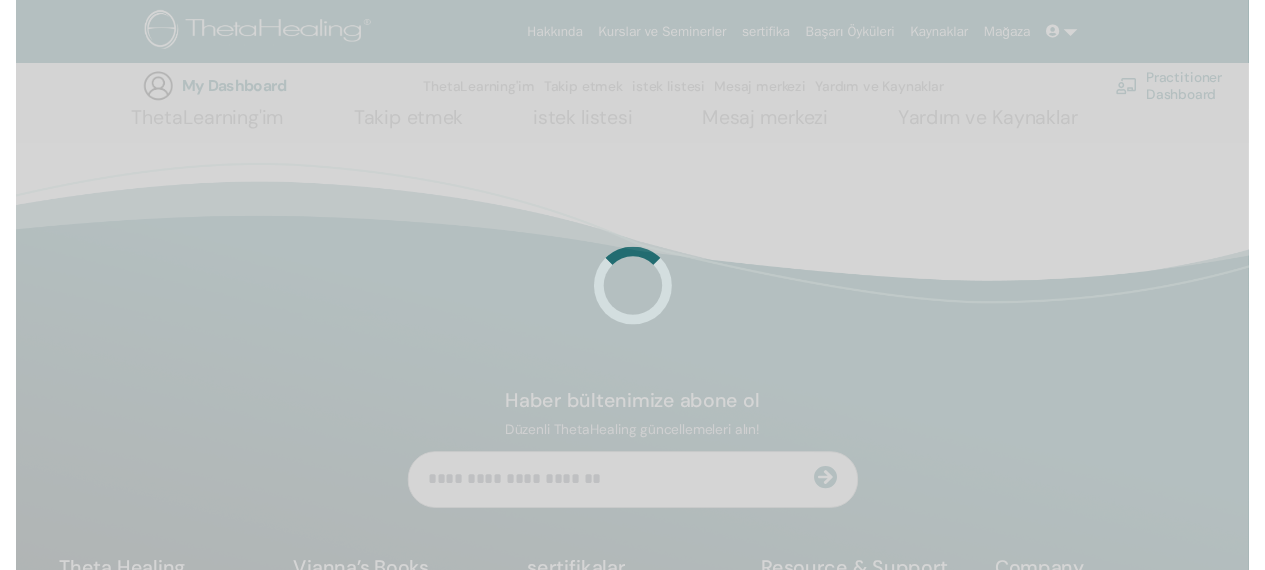 scroll, scrollTop: 248, scrollLeft: 0, axis: vertical 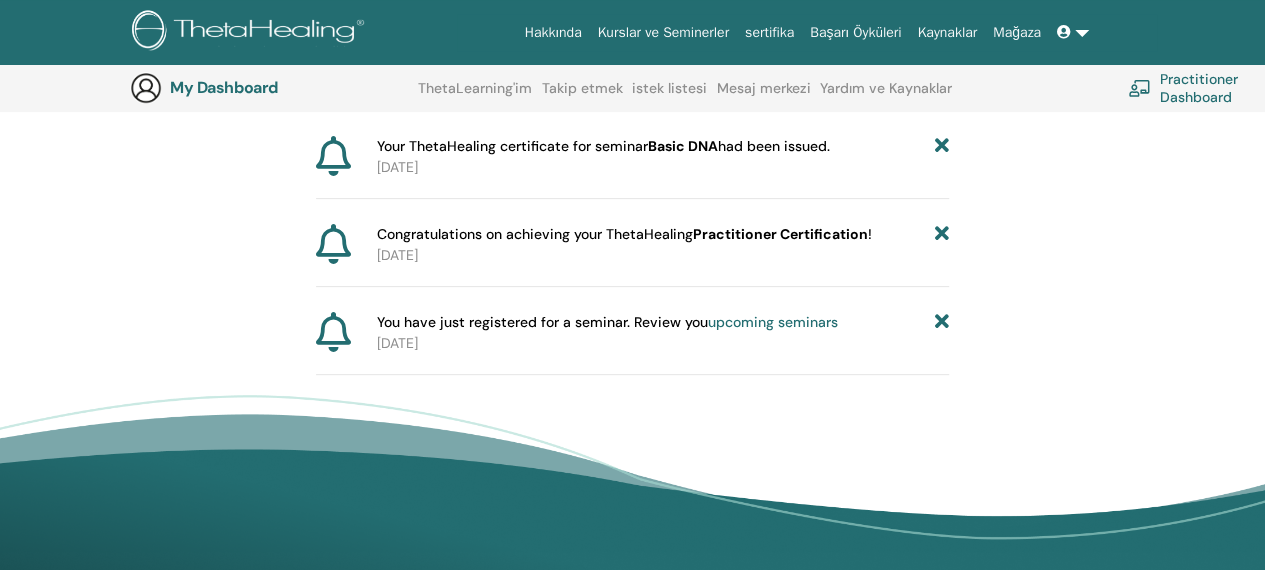 click on "upcoming seminars" at bounding box center (773, 322) 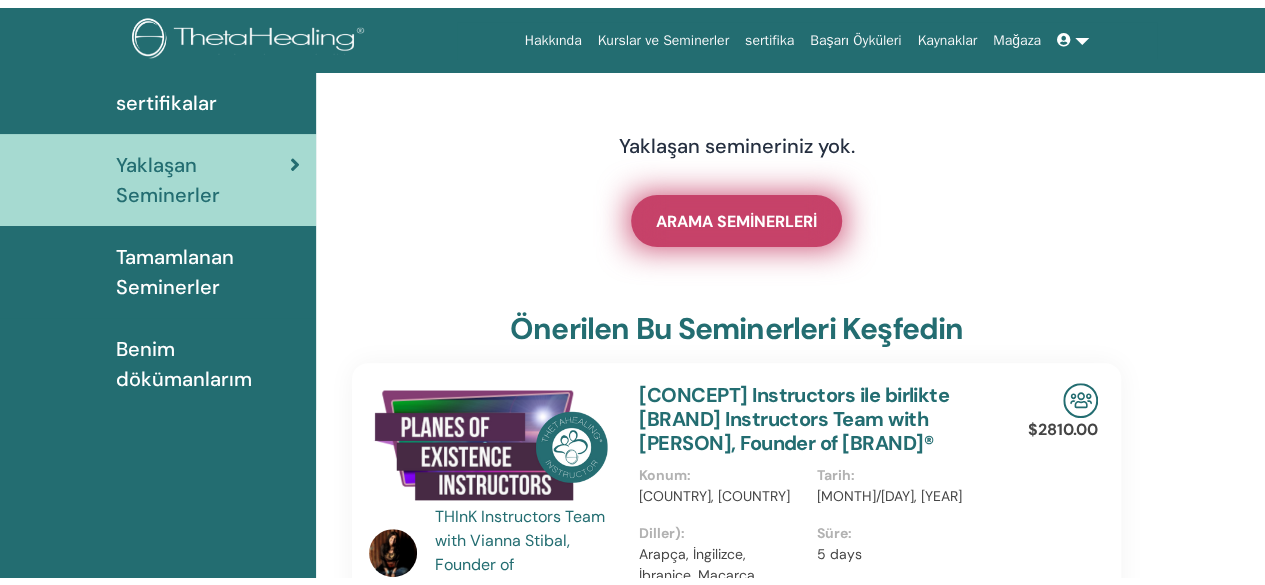 scroll, scrollTop: 0, scrollLeft: 0, axis: both 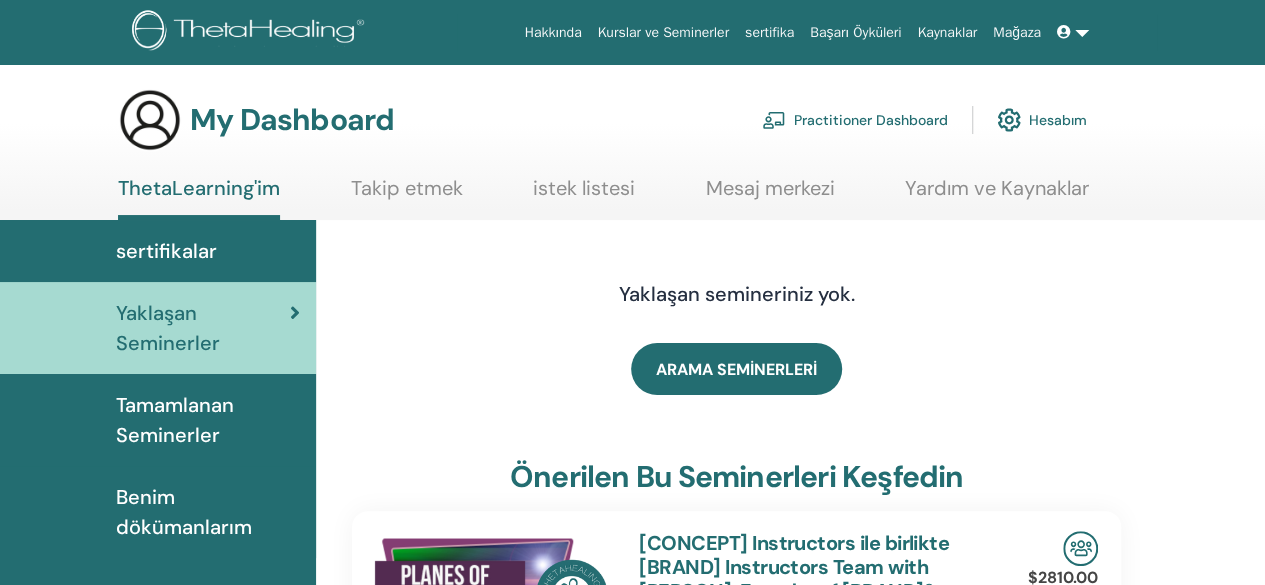 click on "Tamamlanan Seminerler" at bounding box center [208, 420] 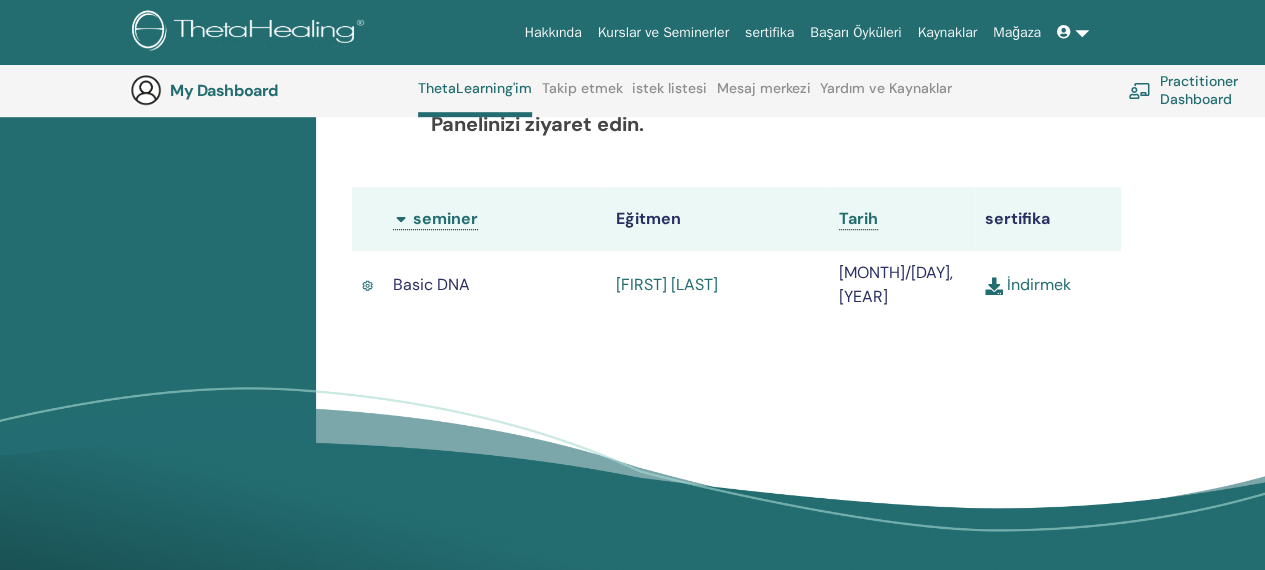 scroll, scrollTop: 652, scrollLeft: 0, axis: vertical 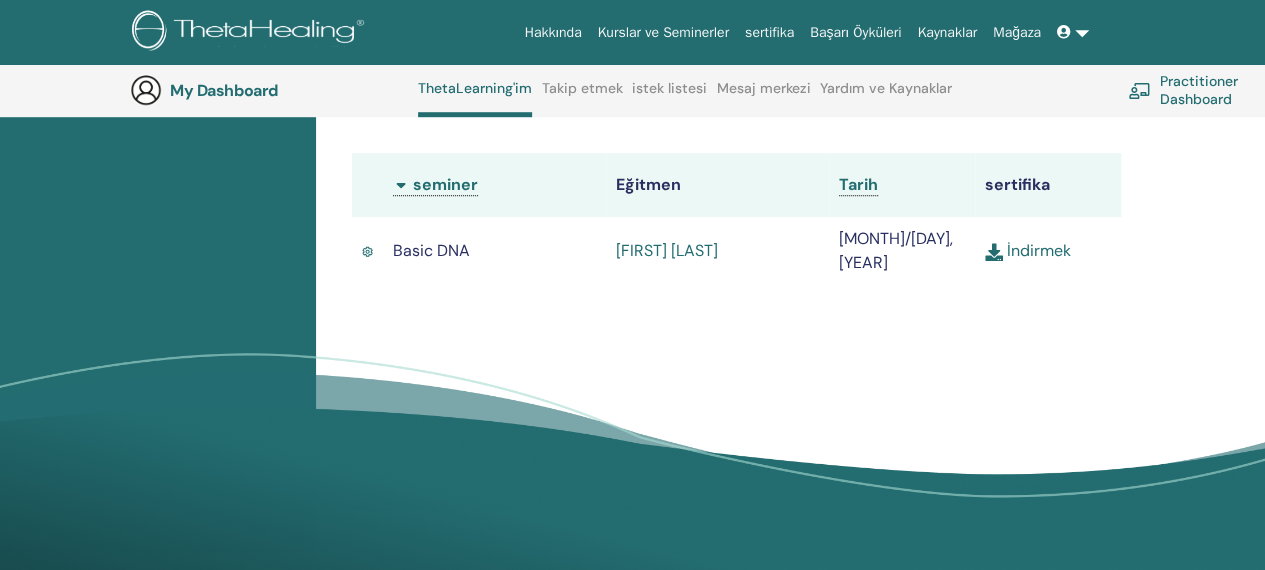 click on "İndirmek" at bounding box center [1028, 250] 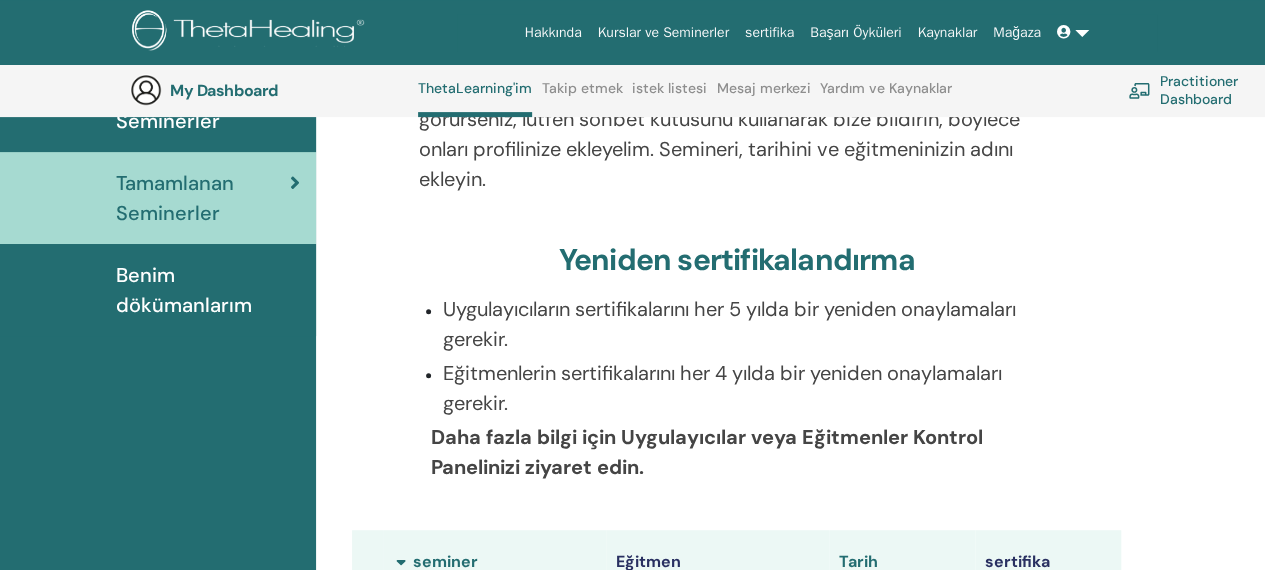 scroll, scrollTop: 252, scrollLeft: 0, axis: vertical 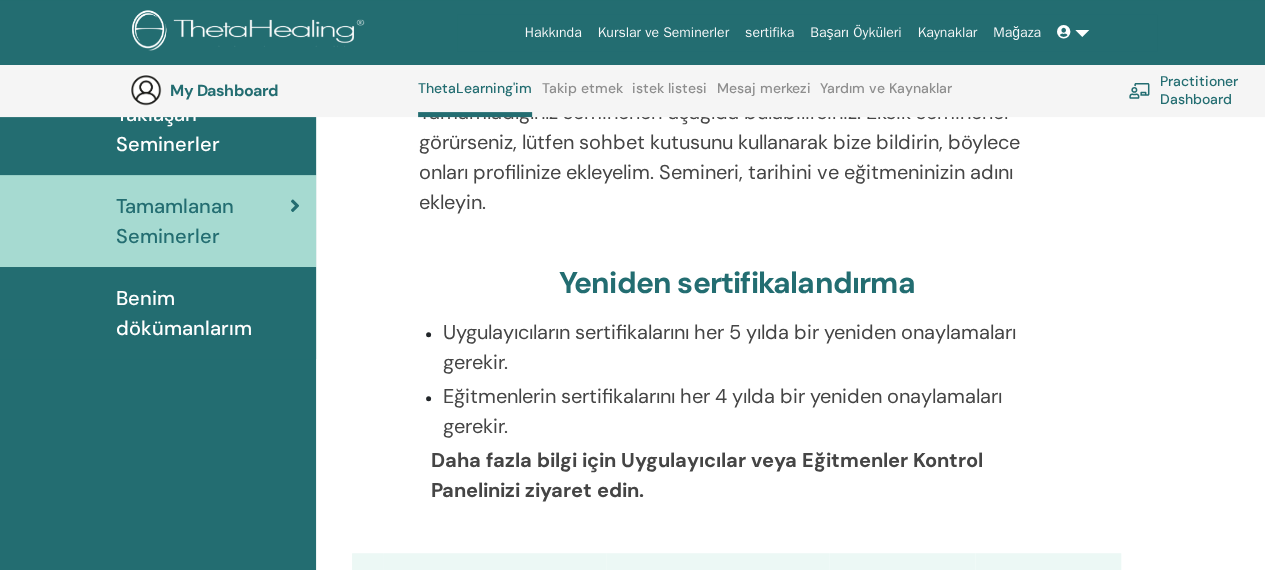 click on "Benim dökümanlarım" at bounding box center [208, 313] 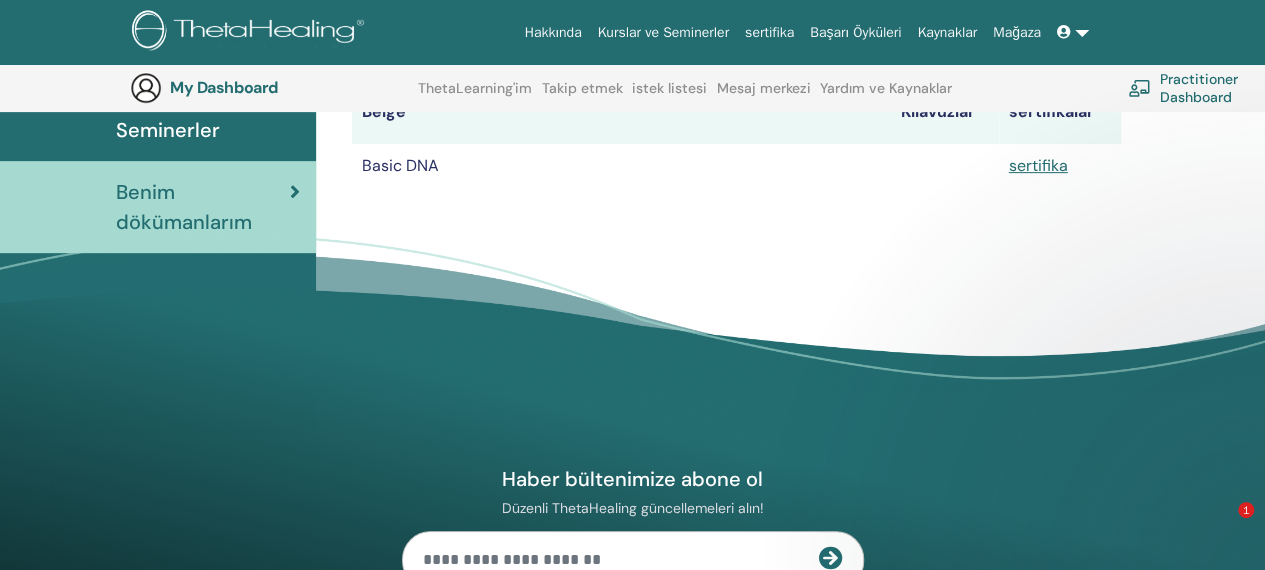 scroll, scrollTop: 148, scrollLeft: 0, axis: vertical 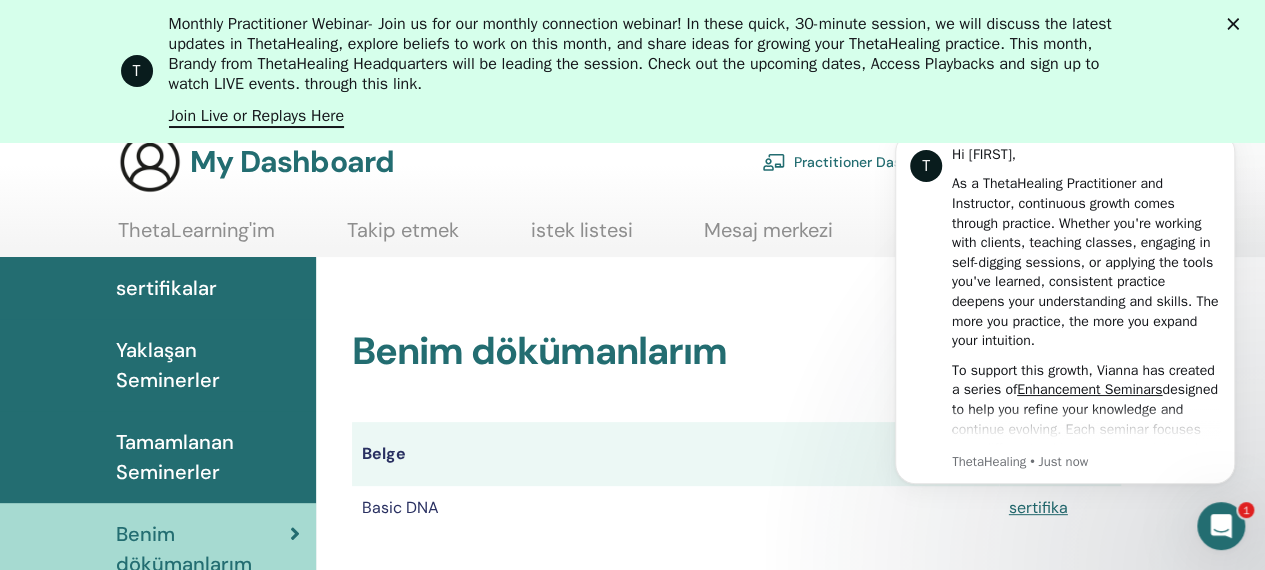 click on "To support this growth, Vianna has created a series of  Enhancement Seminars  designed to help you refine your knowledge and continue evolving. Each seminar focuses on a different subject—some revisit and deepen specific class topics, while others explore business growth or personal expansion. You must meet certain prerequisites to attend, so be sure to check them out." at bounding box center [1086, 459] 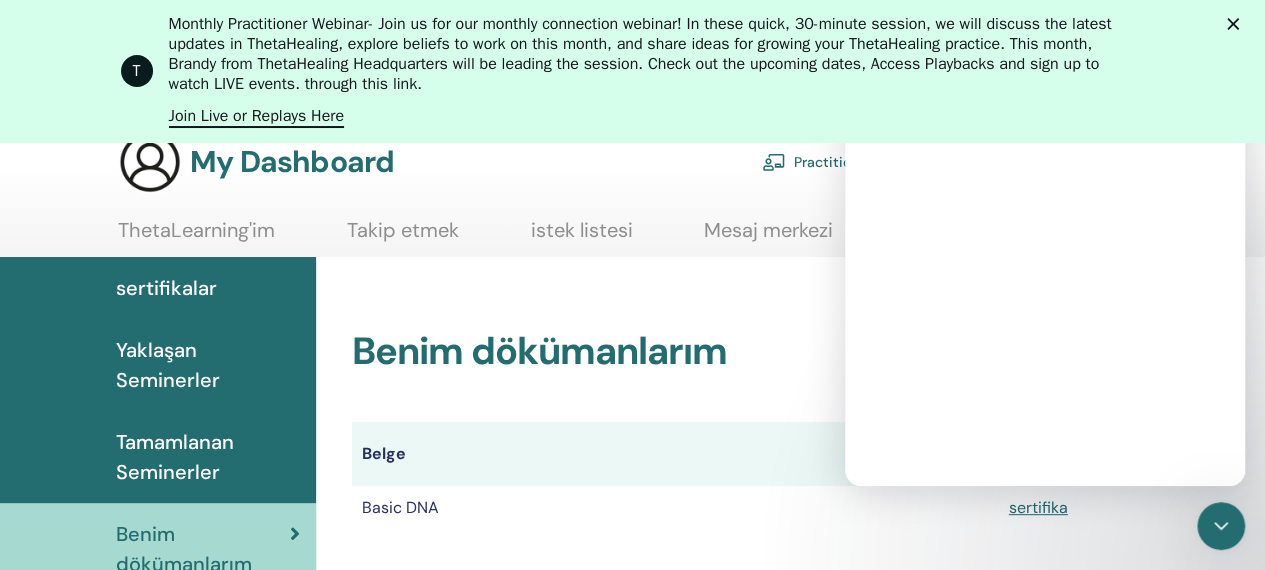scroll, scrollTop: 0, scrollLeft: 0, axis: both 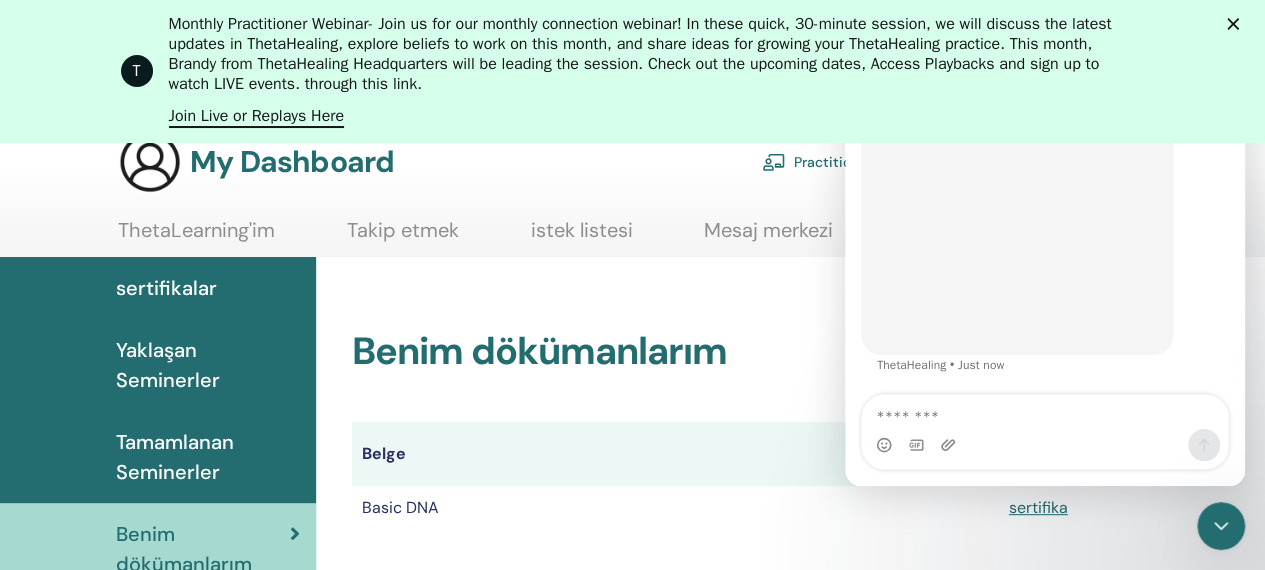 click on "Benim dökümanlarım" at bounding box center [736, 352] 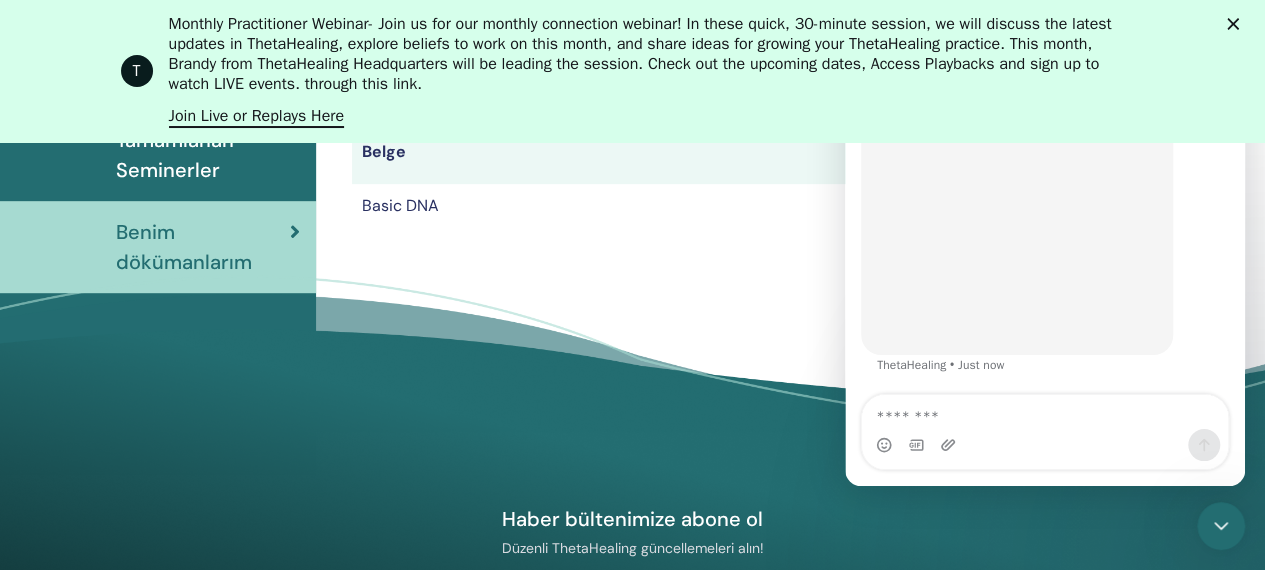 scroll, scrollTop: 648, scrollLeft: 0, axis: vertical 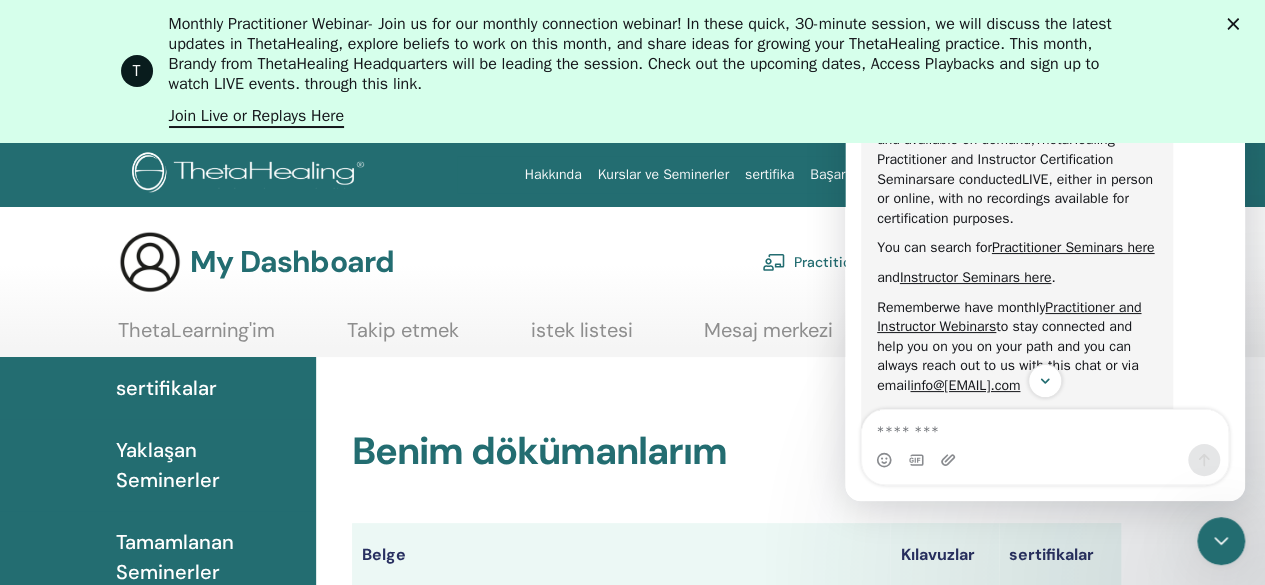 click 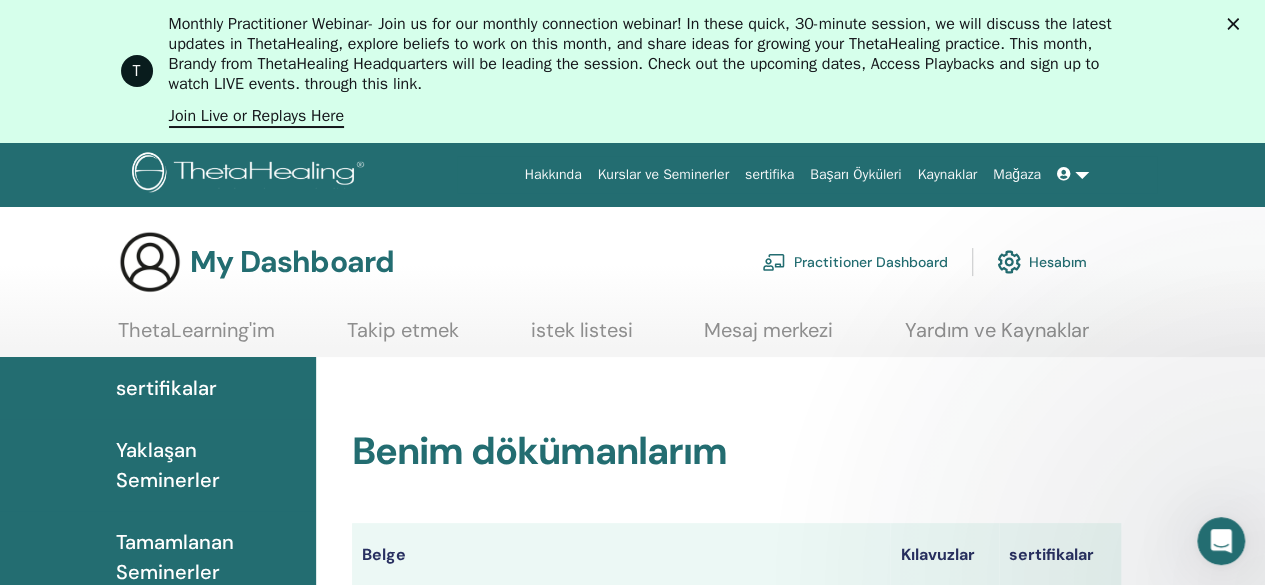 scroll, scrollTop: 0, scrollLeft: 0, axis: both 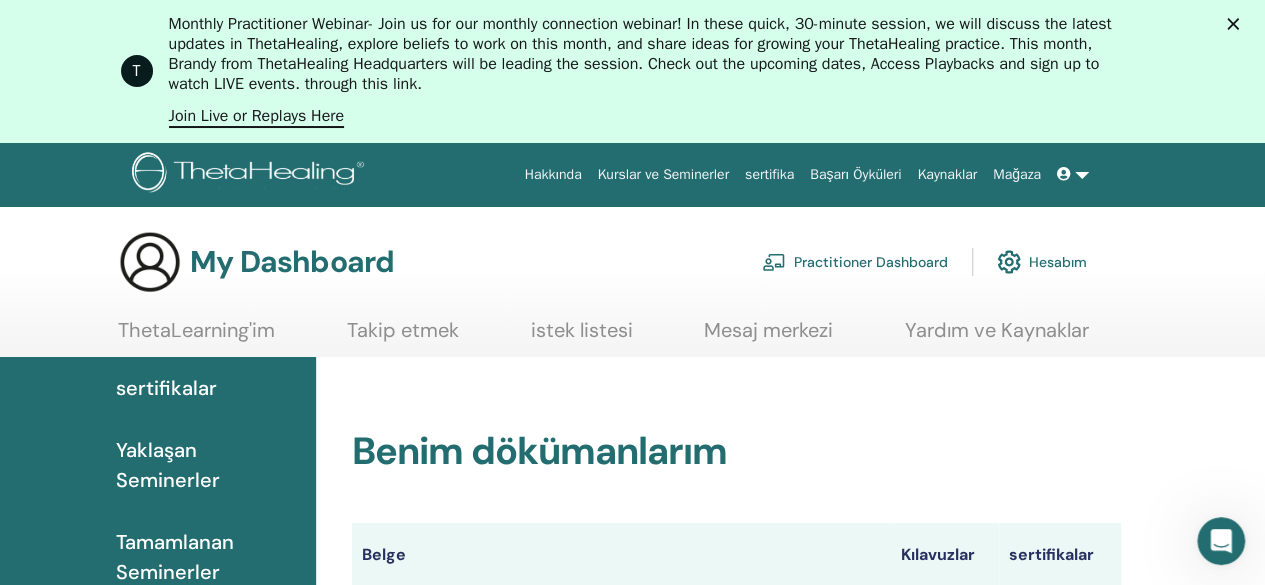 click on "Benim dökümanlarım
Belge
Kılavuzlar
sertifikalar
Basic DNA
sertifika" at bounding box center (736, 506) 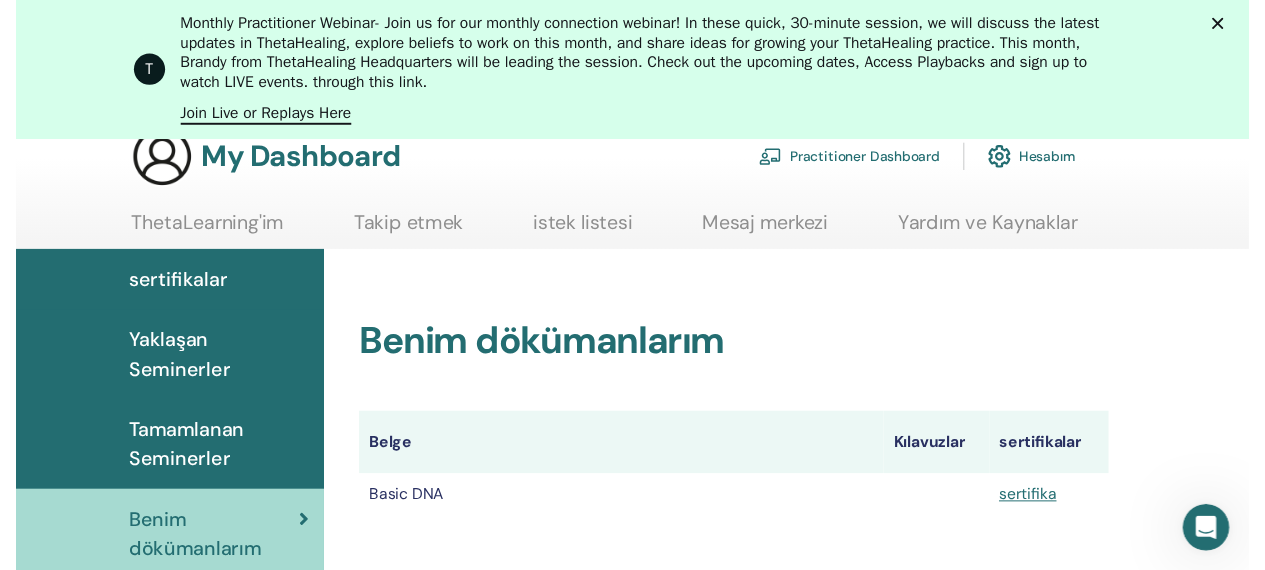 scroll, scrollTop: 248, scrollLeft: 0, axis: vertical 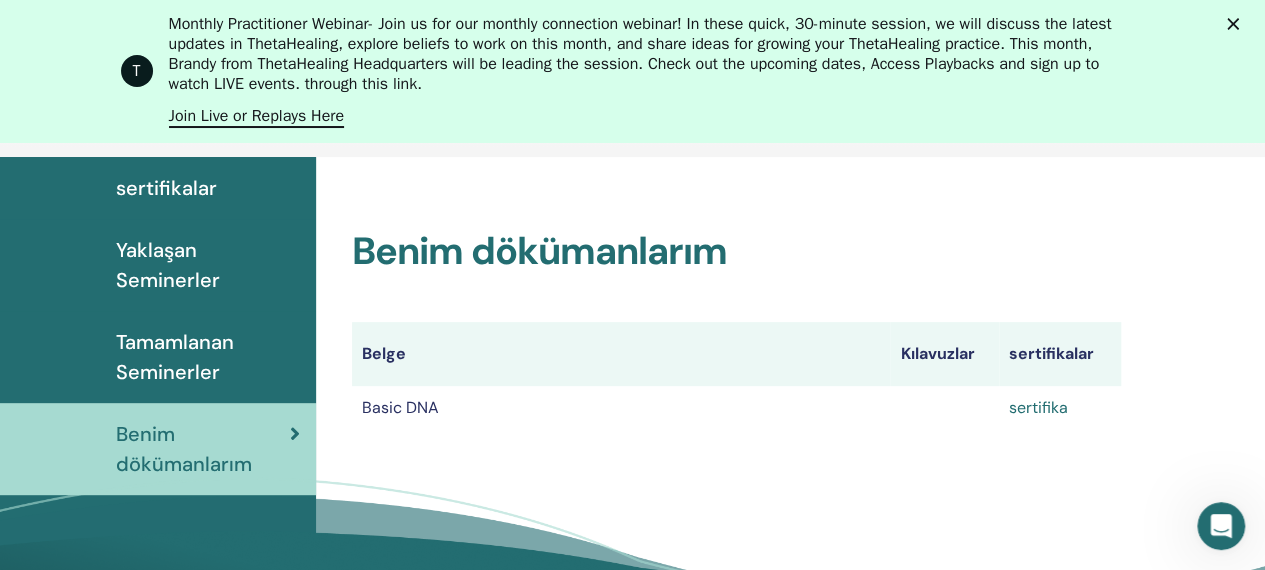 click on "sertifika" at bounding box center [1038, 407] 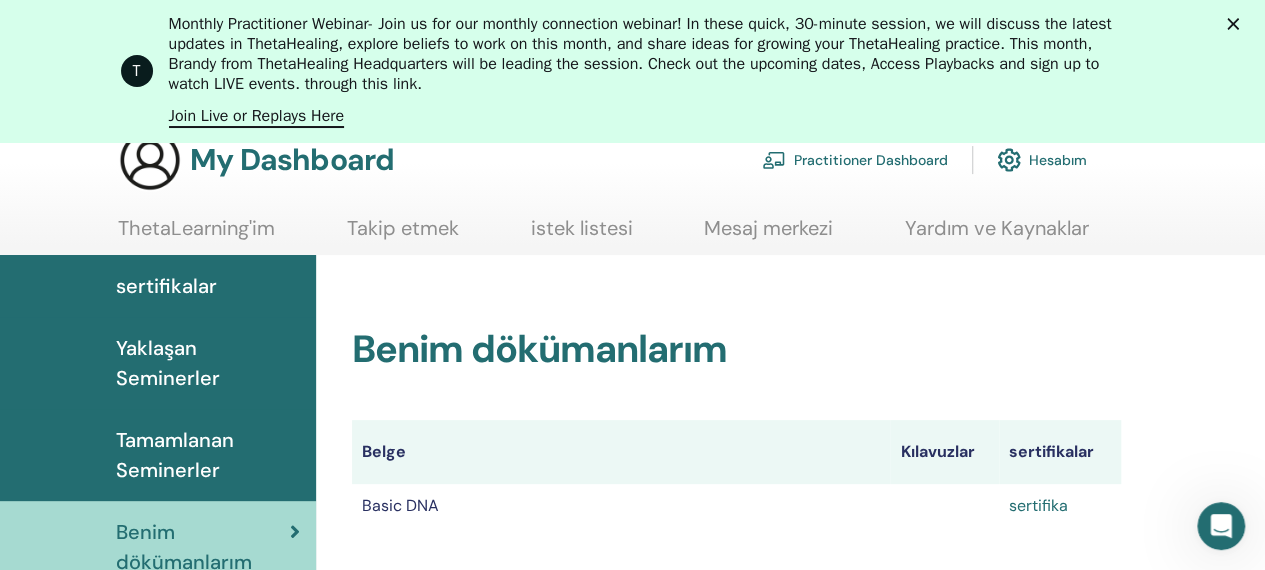 scroll, scrollTop: 148, scrollLeft: 0, axis: vertical 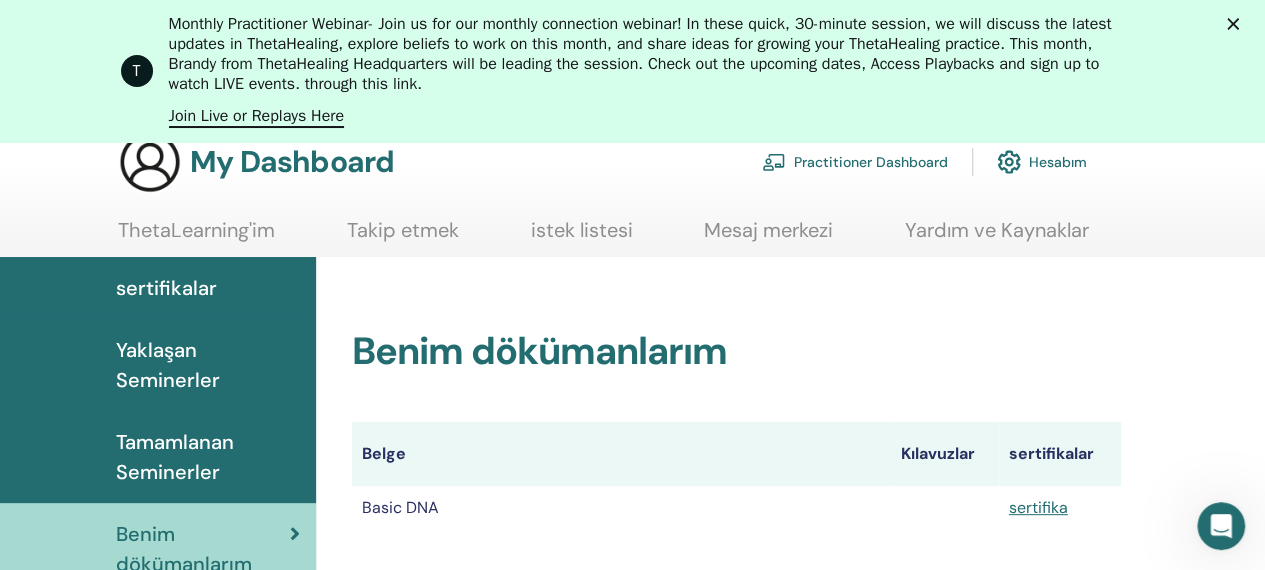 click on "Yardım ve Kaynaklar" at bounding box center [997, 237] 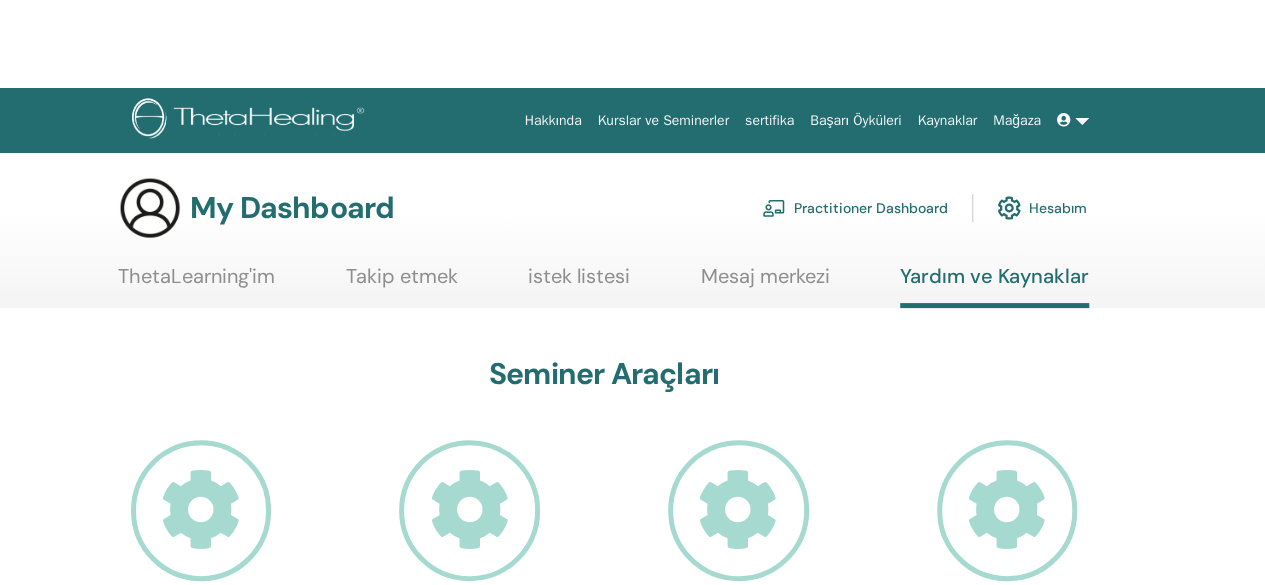 scroll, scrollTop: 100, scrollLeft: 0, axis: vertical 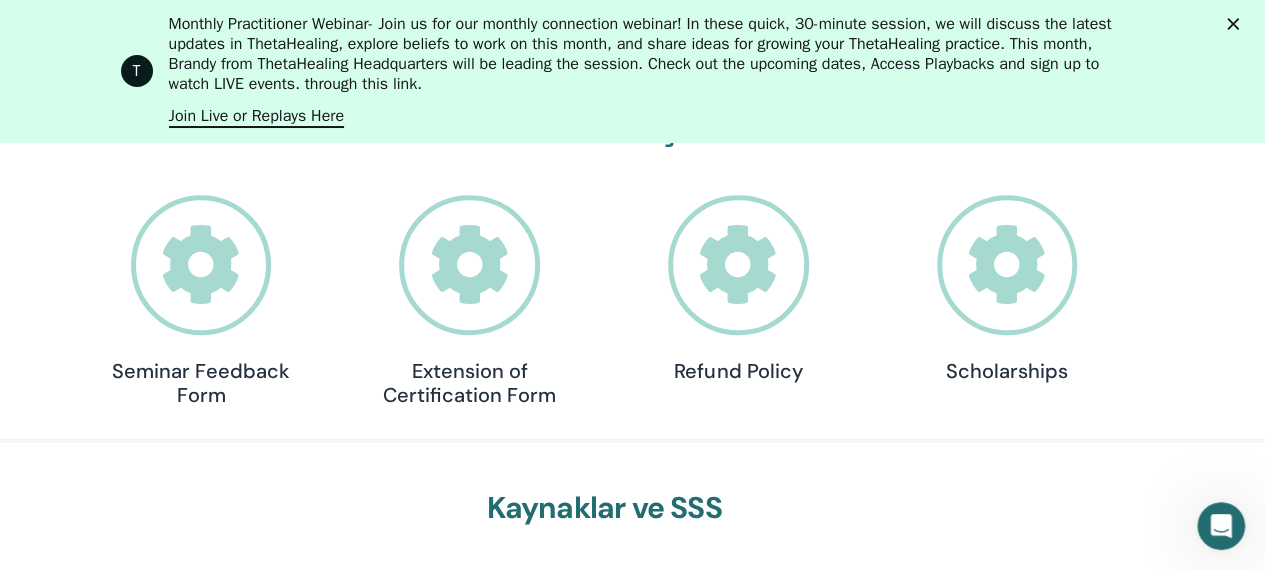 click on "Extension of Certification Form" at bounding box center [470, 383] 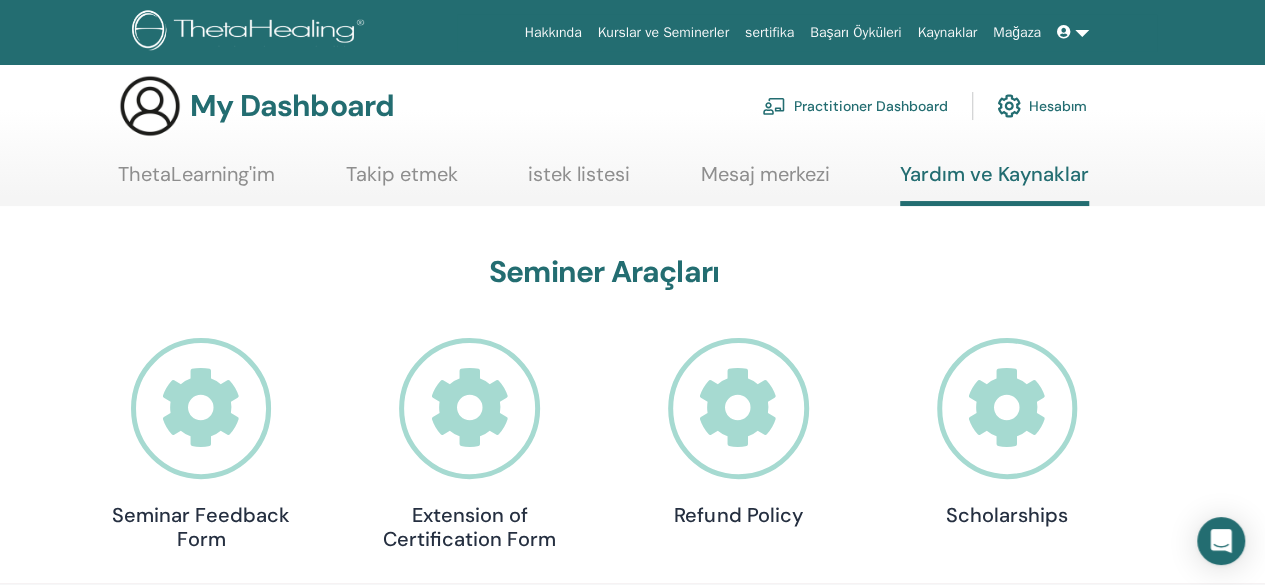 scroll, scrollTop: 0, scrollLeft: 0, axis: both 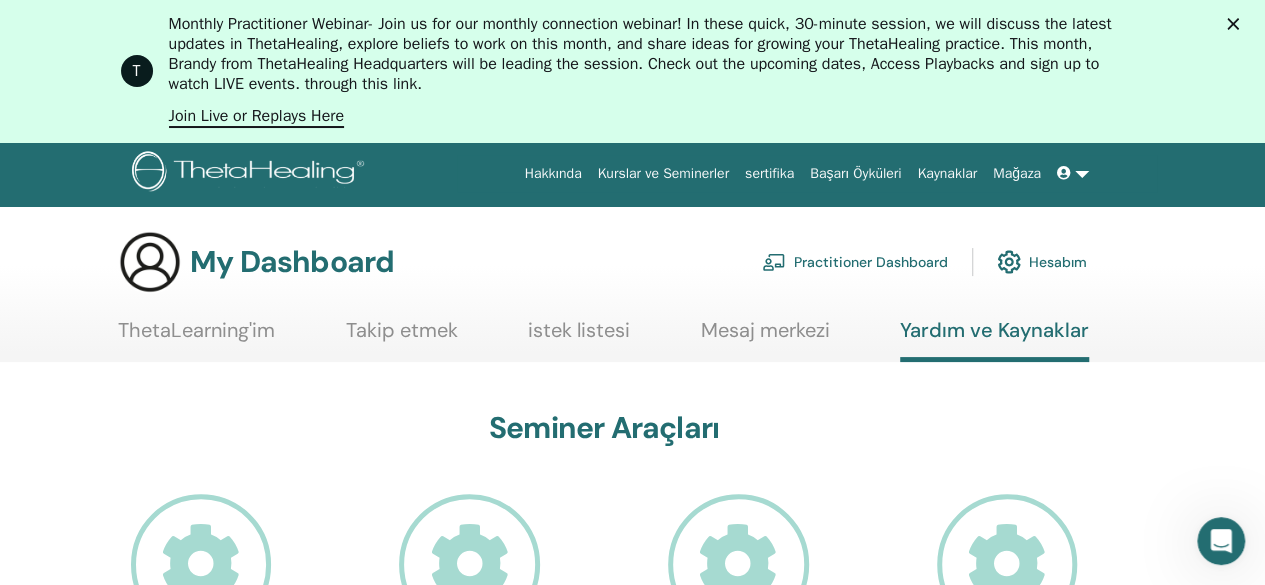 click on "Monthly Practitioner Webinar  - Join us for our monthly connection webinar! In these quick, 30-minute session, we will discuss the latest updates in ThetaHealing, explore beliefs to work on this month, and share ideas for growing your ThetaHealing practice. This month, Brandy from ThetaHealing Headquarters will be leading the session. Check out the upcoming dates, Access Playbacks and sign up to watch LIVE events. through this link." at bounding box center [641, 54] 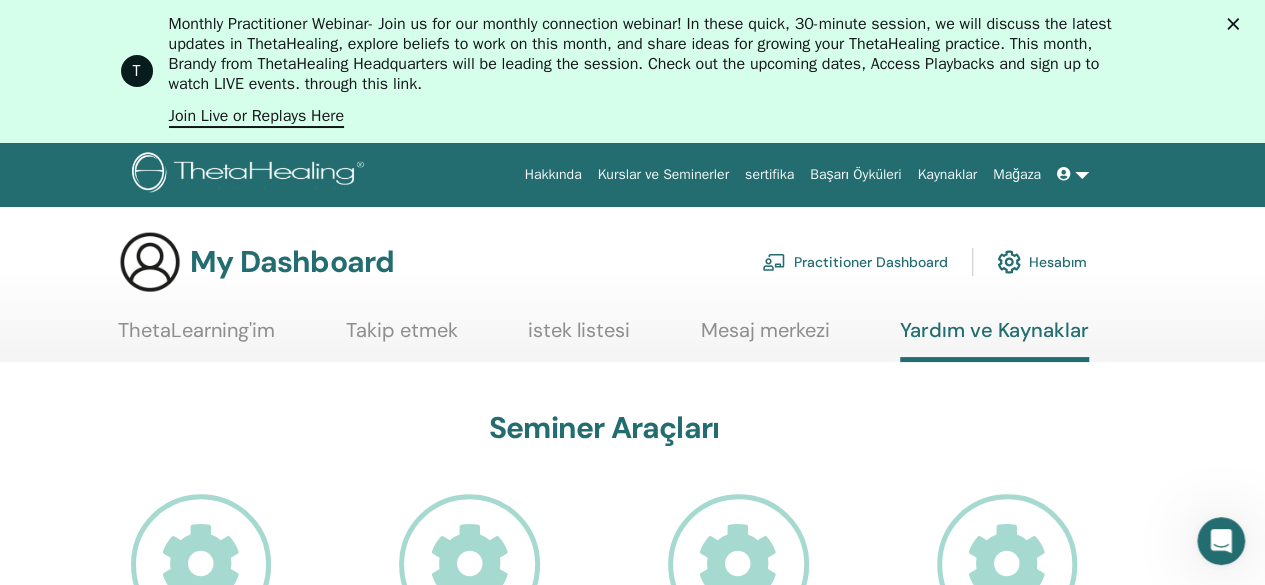 click on "T Monthly Practitioner Webinar  - Join us for our monthly connection webinar! In these quick, 30-minute session, we will discuss the latest updates in ThetaHealing, explore beliefs to work on this month, and share ideas for growing your ThetaHealing practice. This month, Brandy from ThetaHealing Headquarters will be leading the session. Check out the upcoming dates, Access Playbacks and sign up to watch LIVE events. through this link. Join Live or Replays Here" at bounding box center [632, 71] 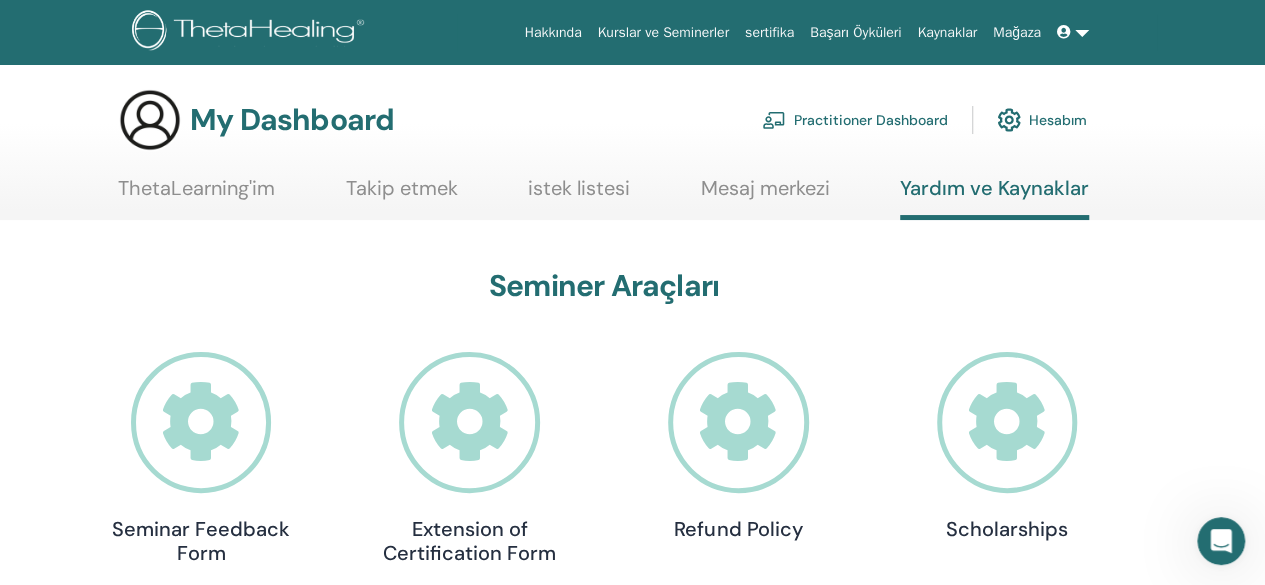click on "Başarı Öyküleri" at bounding box center [855, 32] 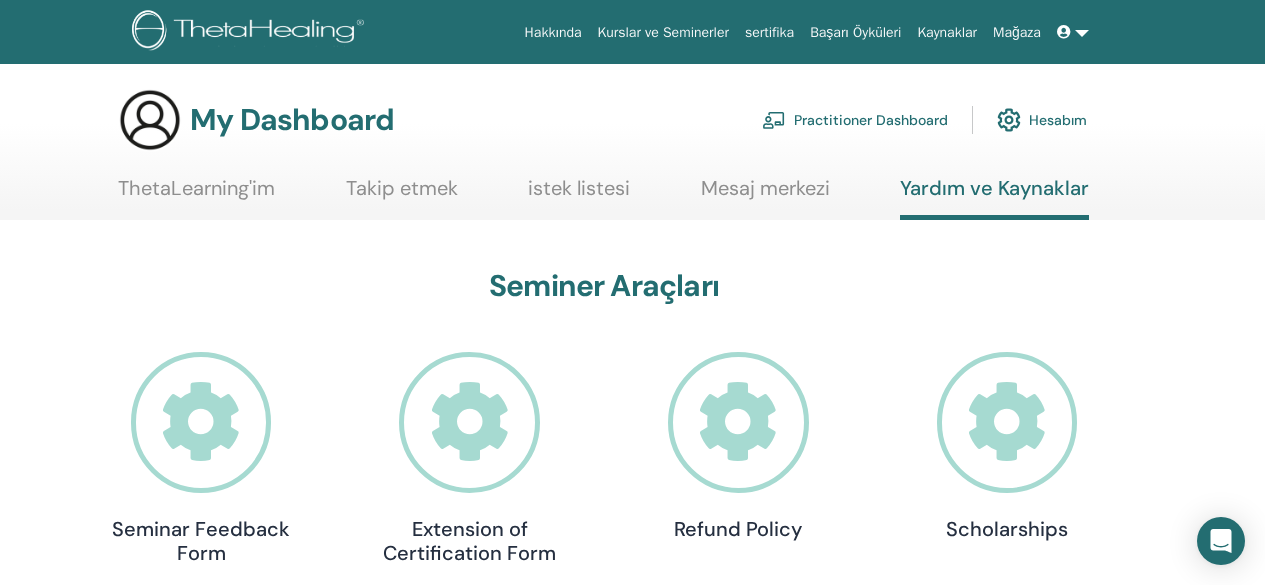 scroll, scrollTop: 0, scrollLeft: 0, axis: both 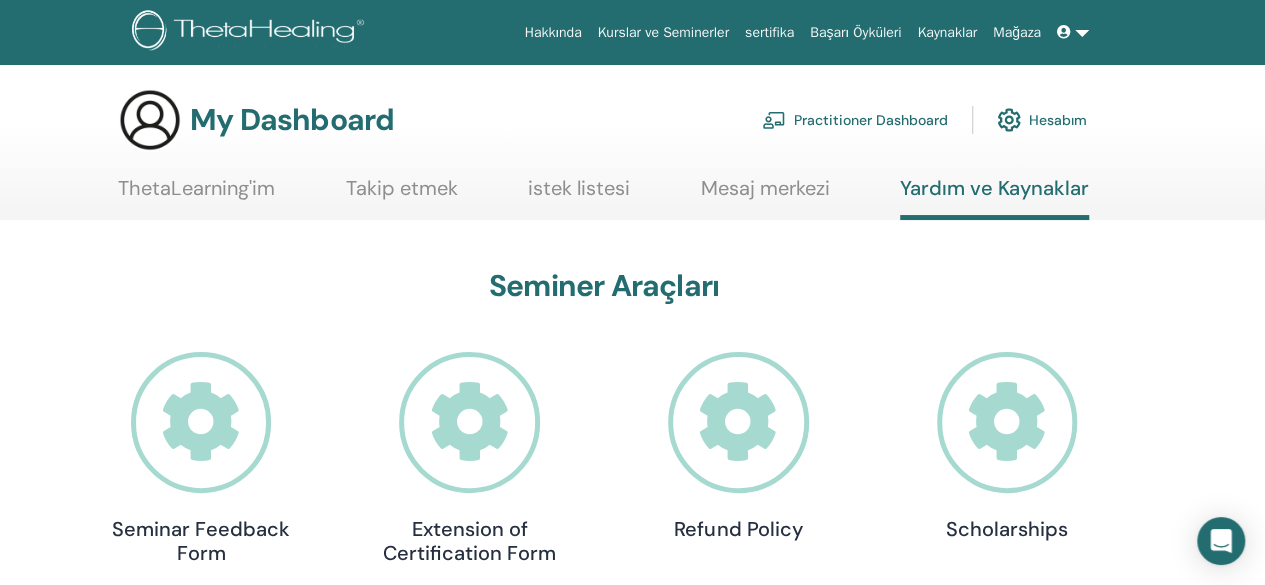 click on "ThetaLearning'im" at bounding box center [196, 195] 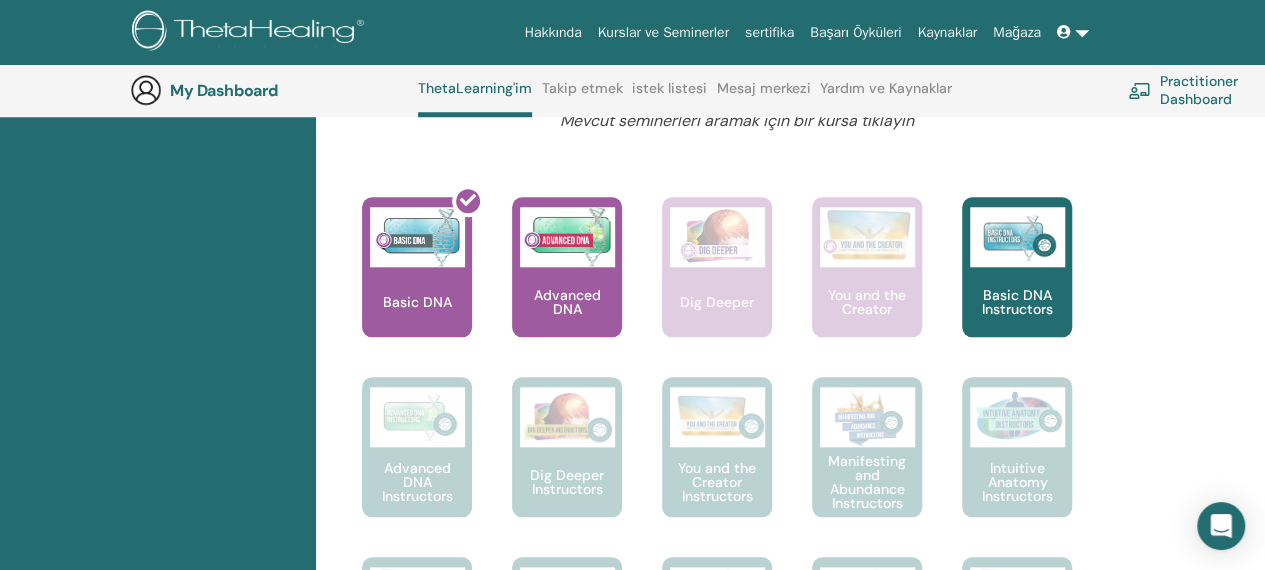 scroll, scrollTop: 852, scrollLeft: 0, axis: vertical 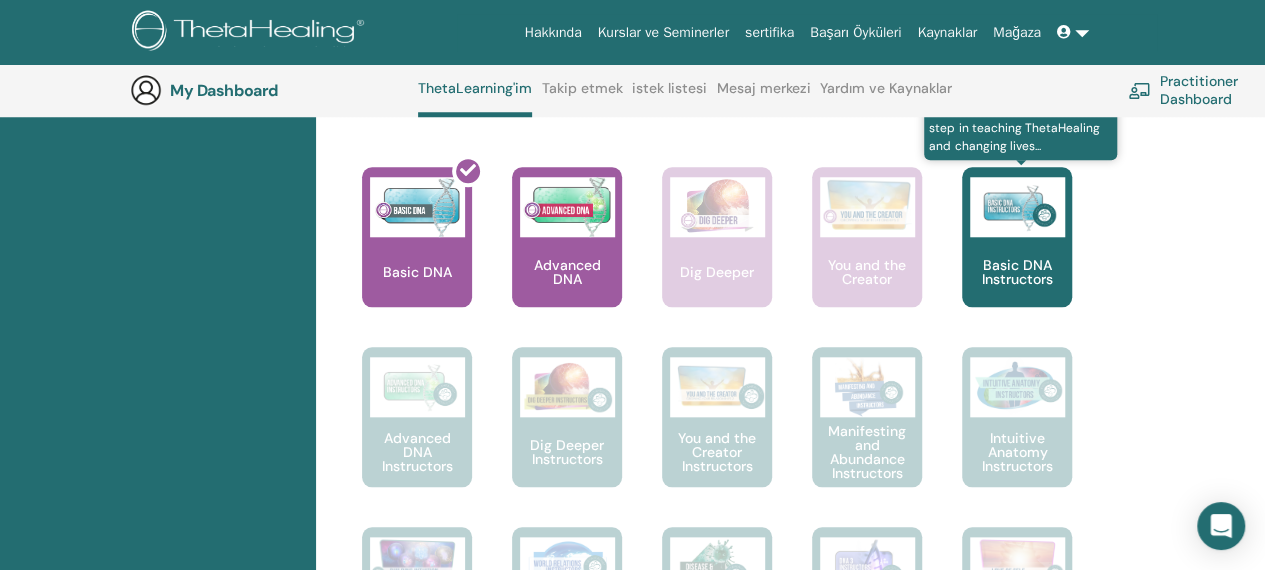 click at bounding box center [1017, 207] 